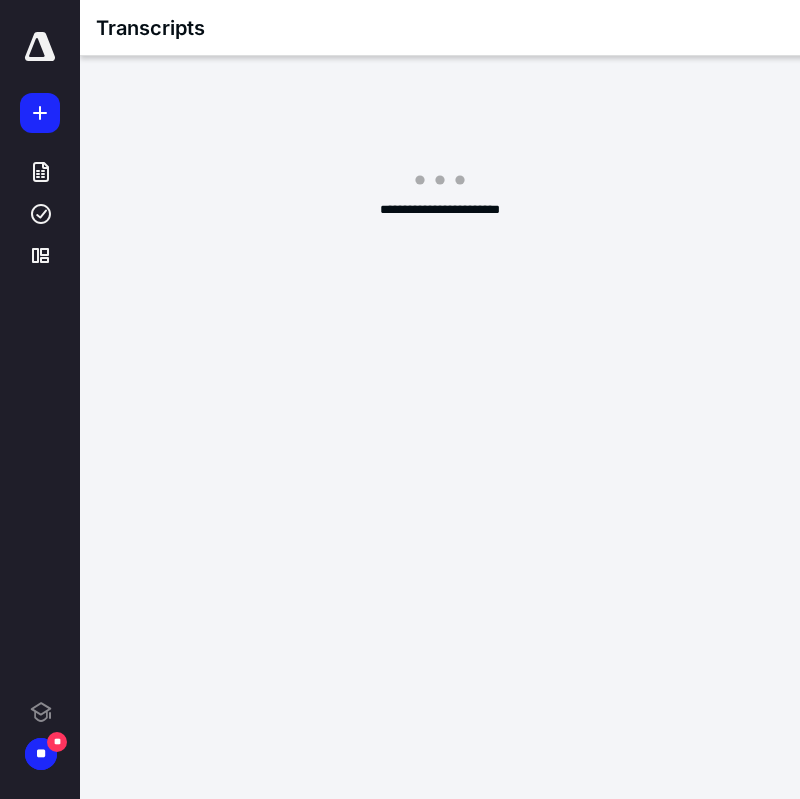scroll, scrollTop: 0, scrollLeft: 0, axis: both 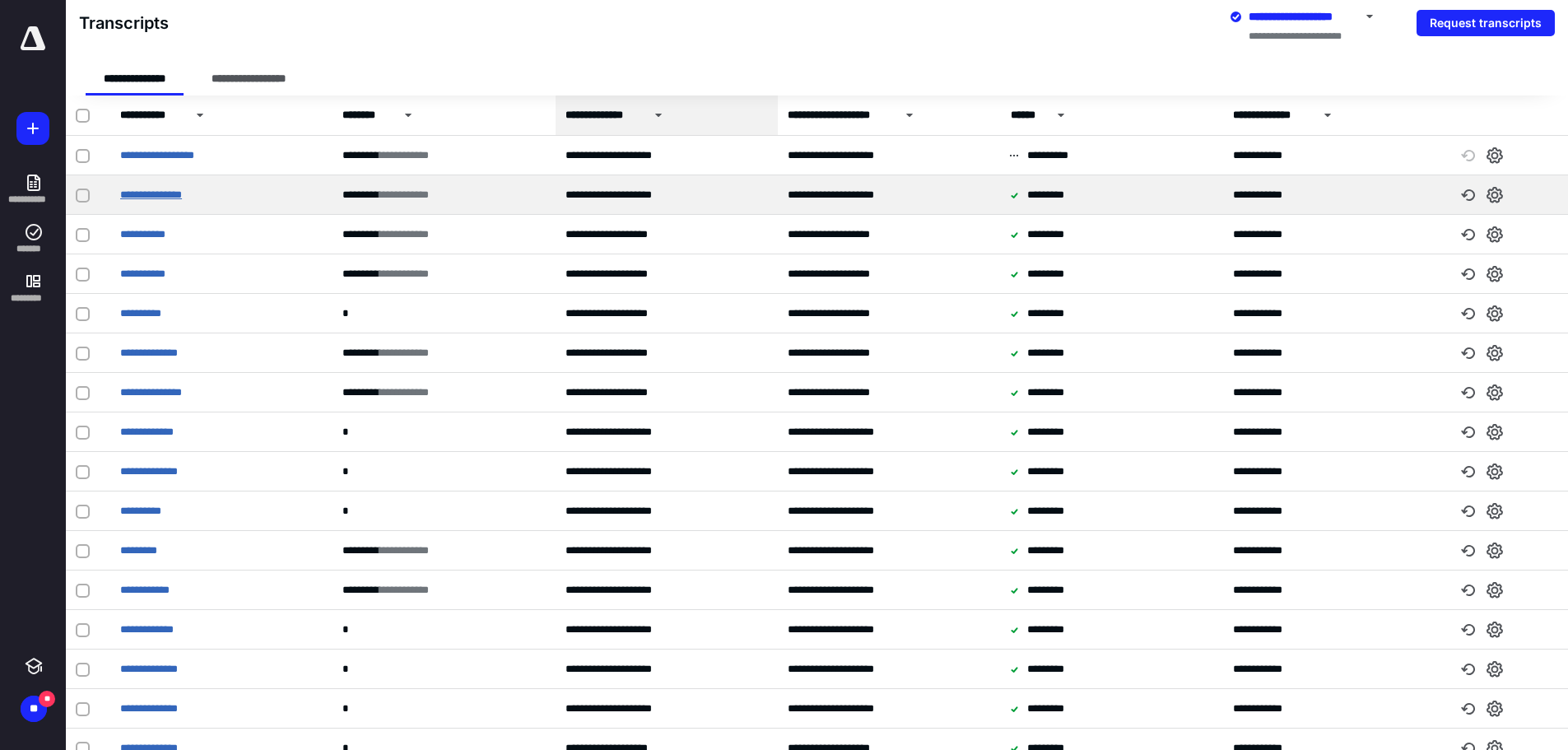 click on "**********" at bounding box center [151, 194] 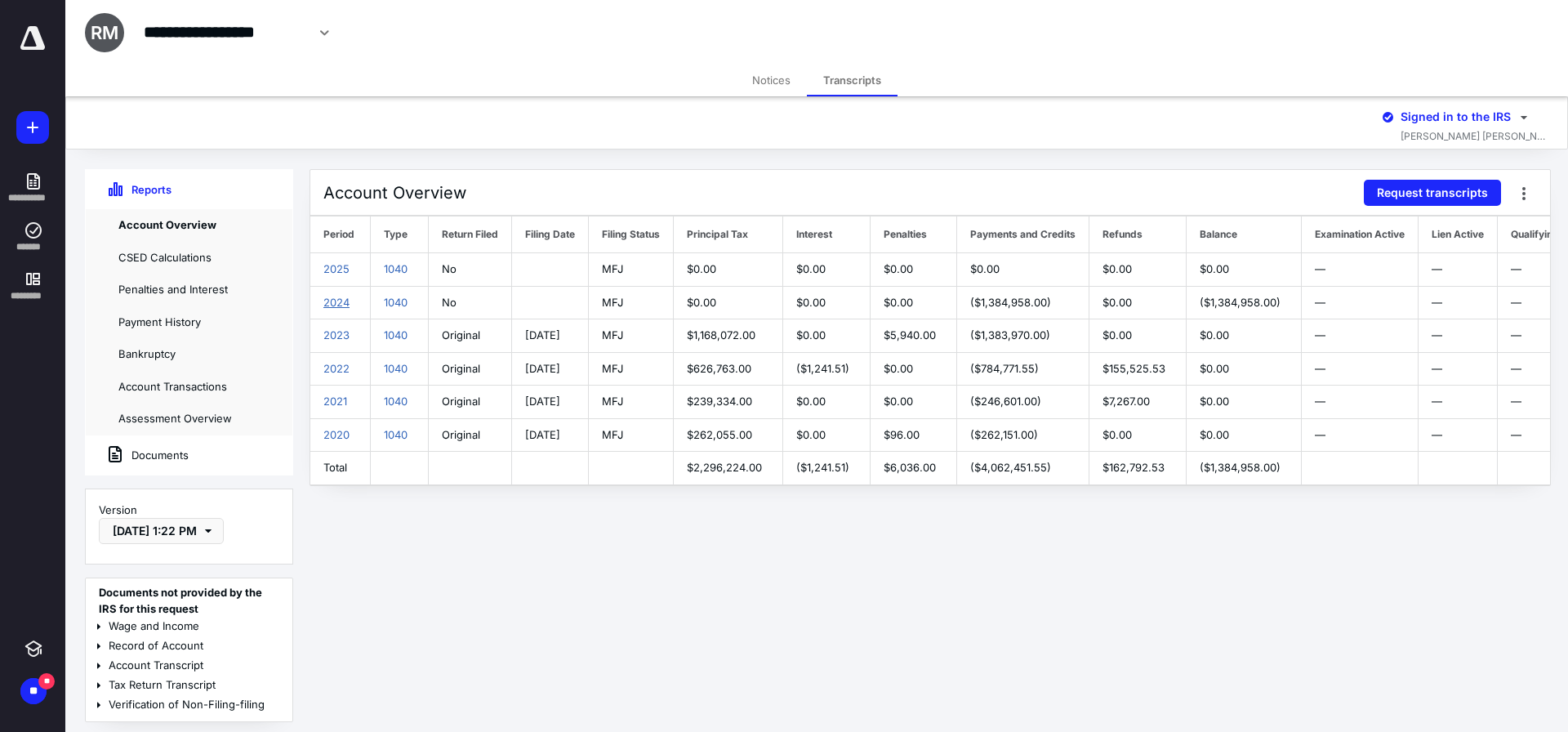 click on "2024" at bounding box center [336, 302] 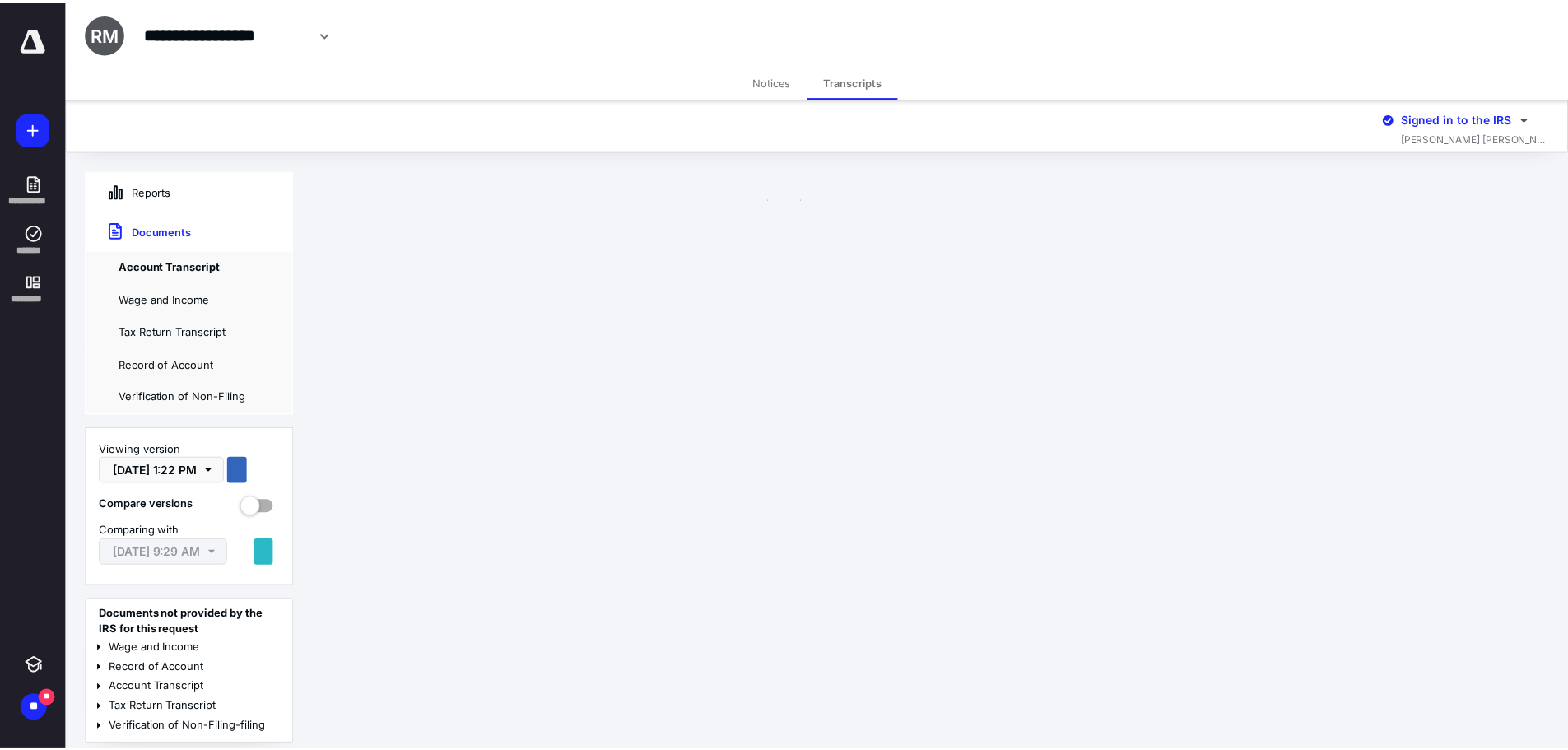 scroll, scrollTop: 1027, scrollLeft: 0, axis: vertical 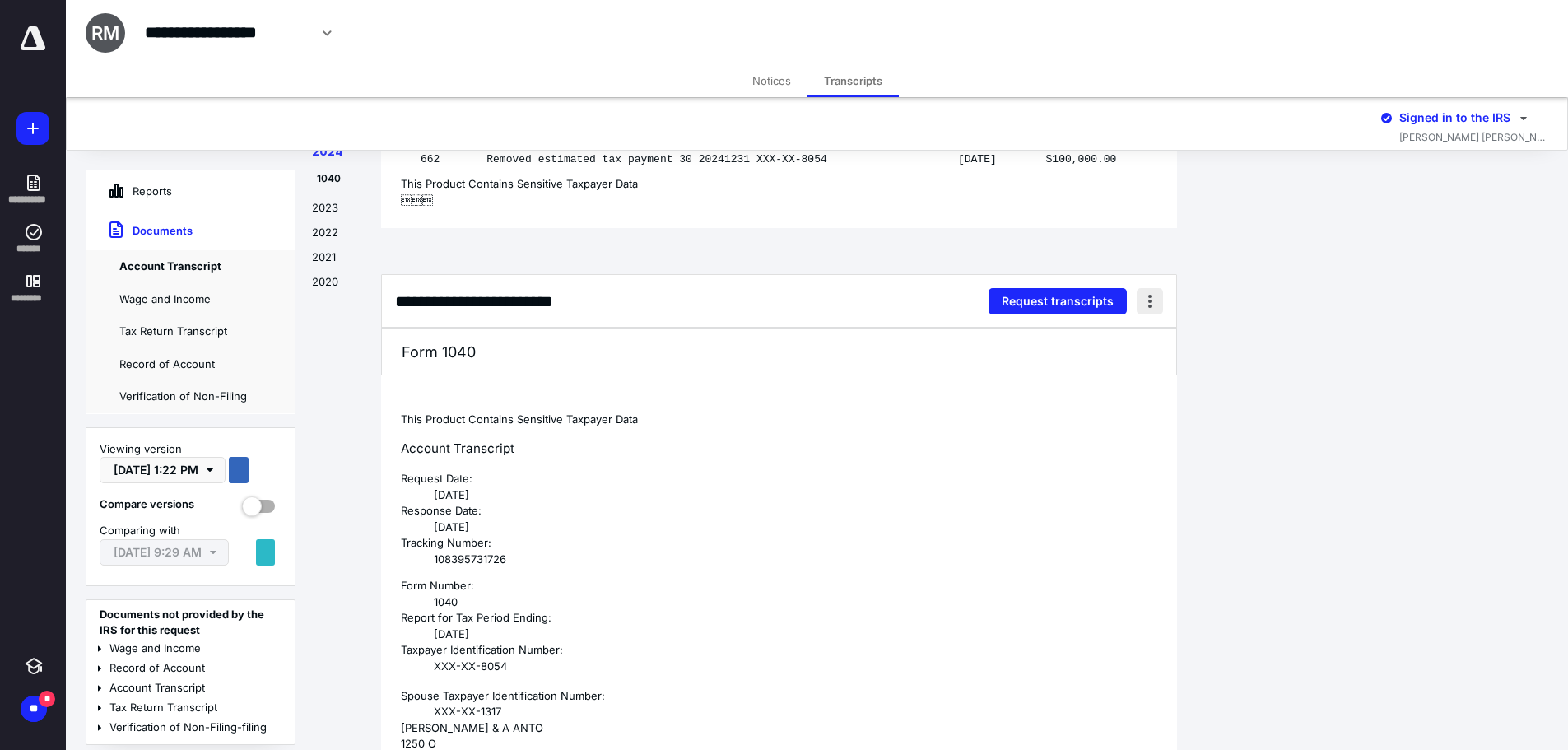 click at bounding box center [1150, 301] 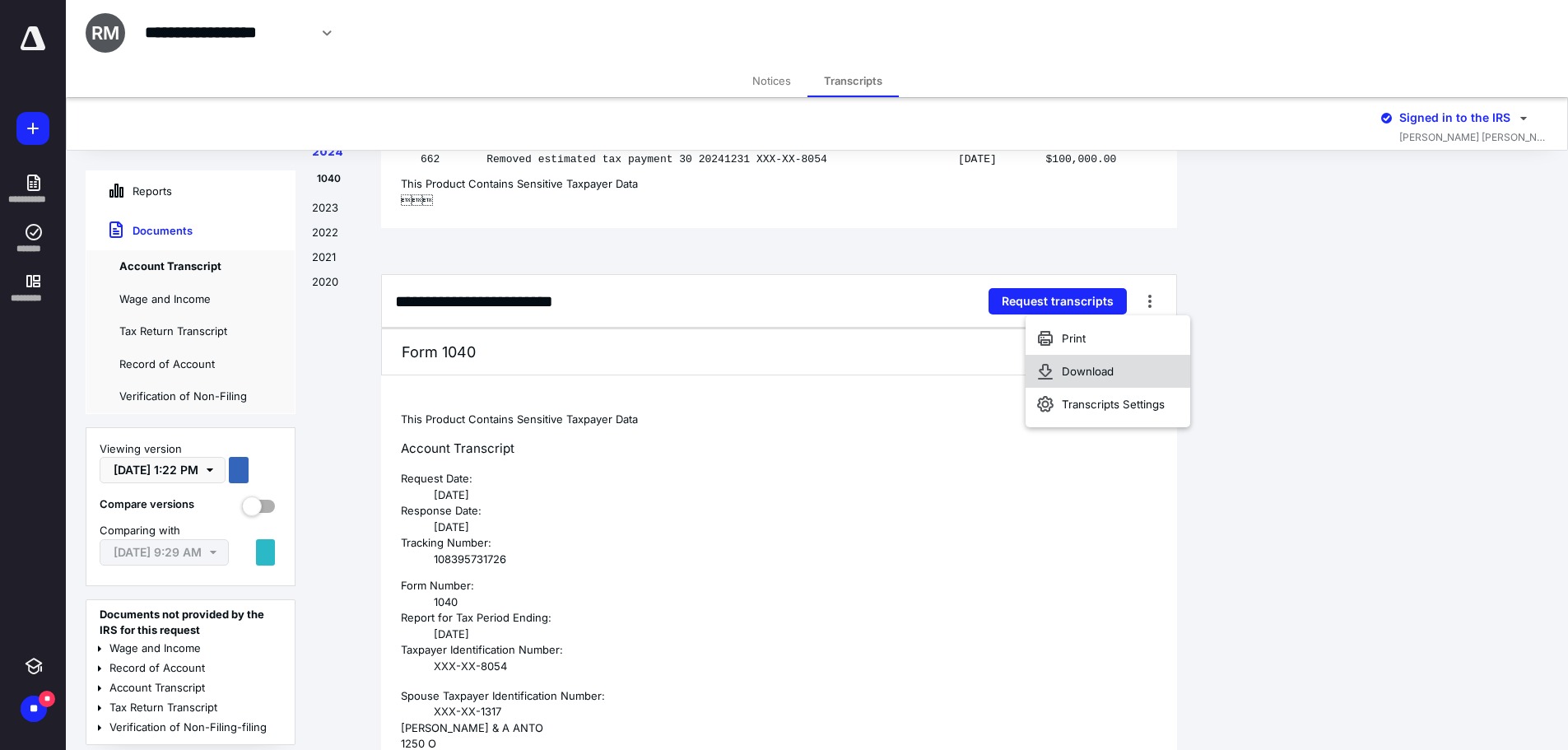 click on "Download" at bounding box center [1108, 371] 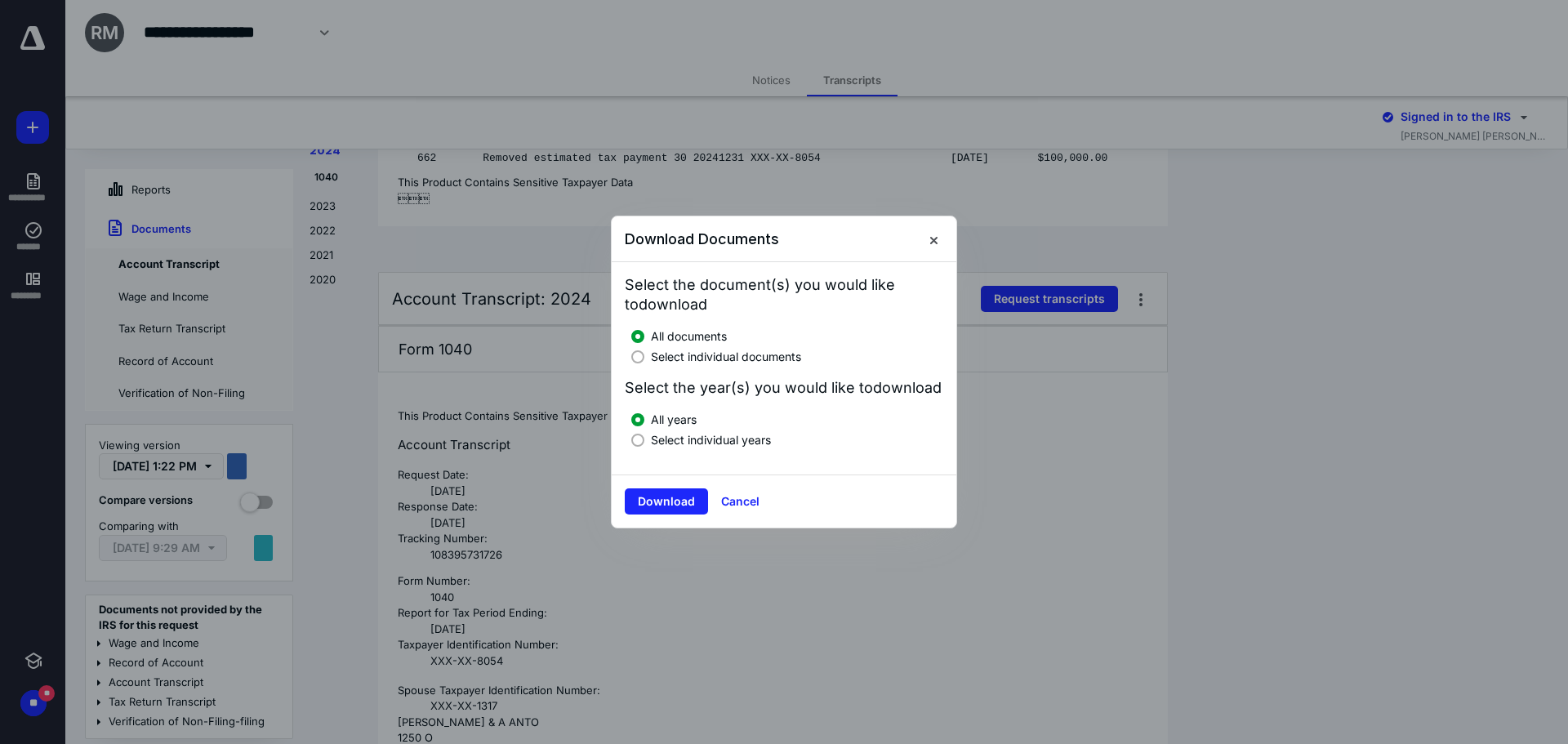 click on "All documents Select individual documents" at bounding box center (787, 346) 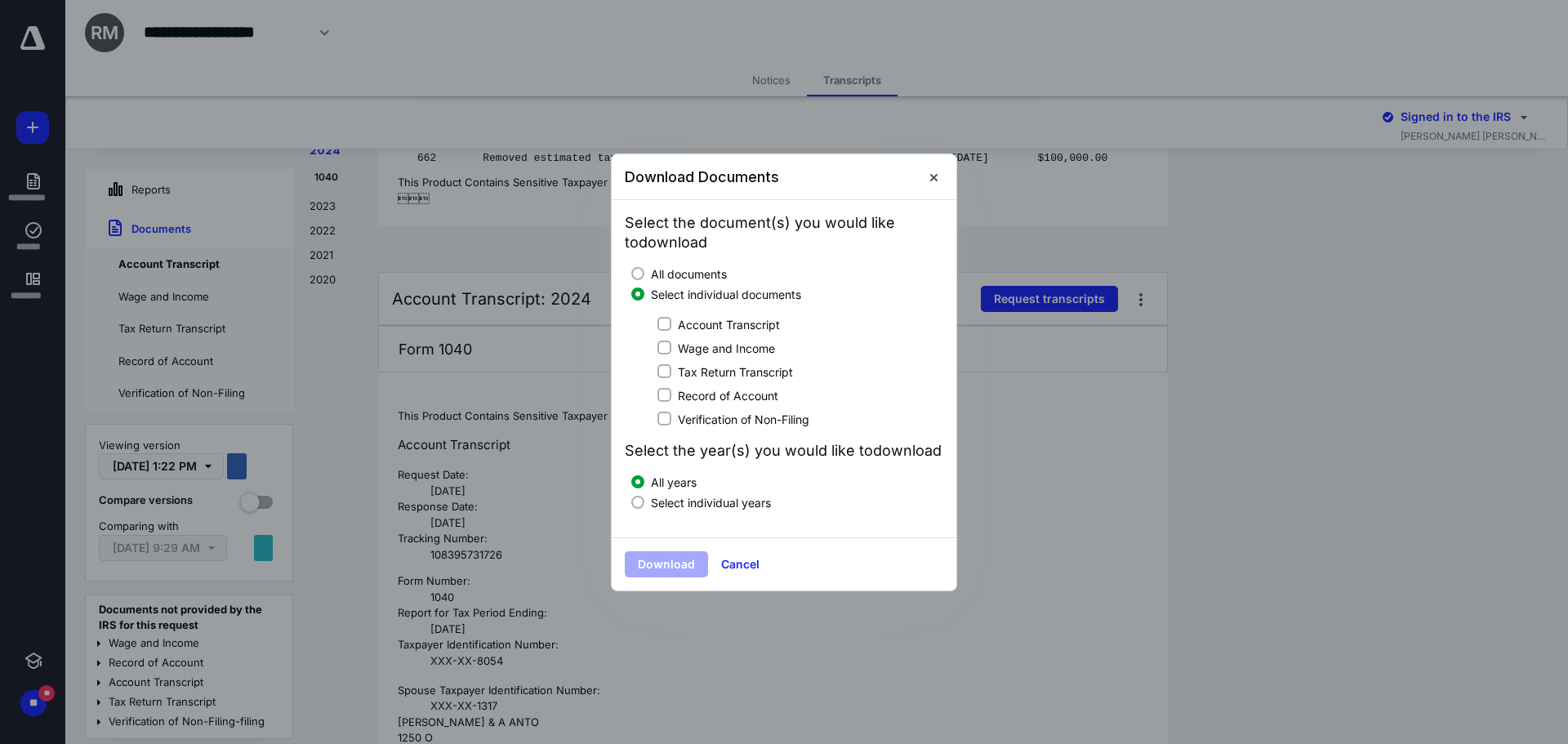 click on "Account Transcript" at bounding box center (728, 324) 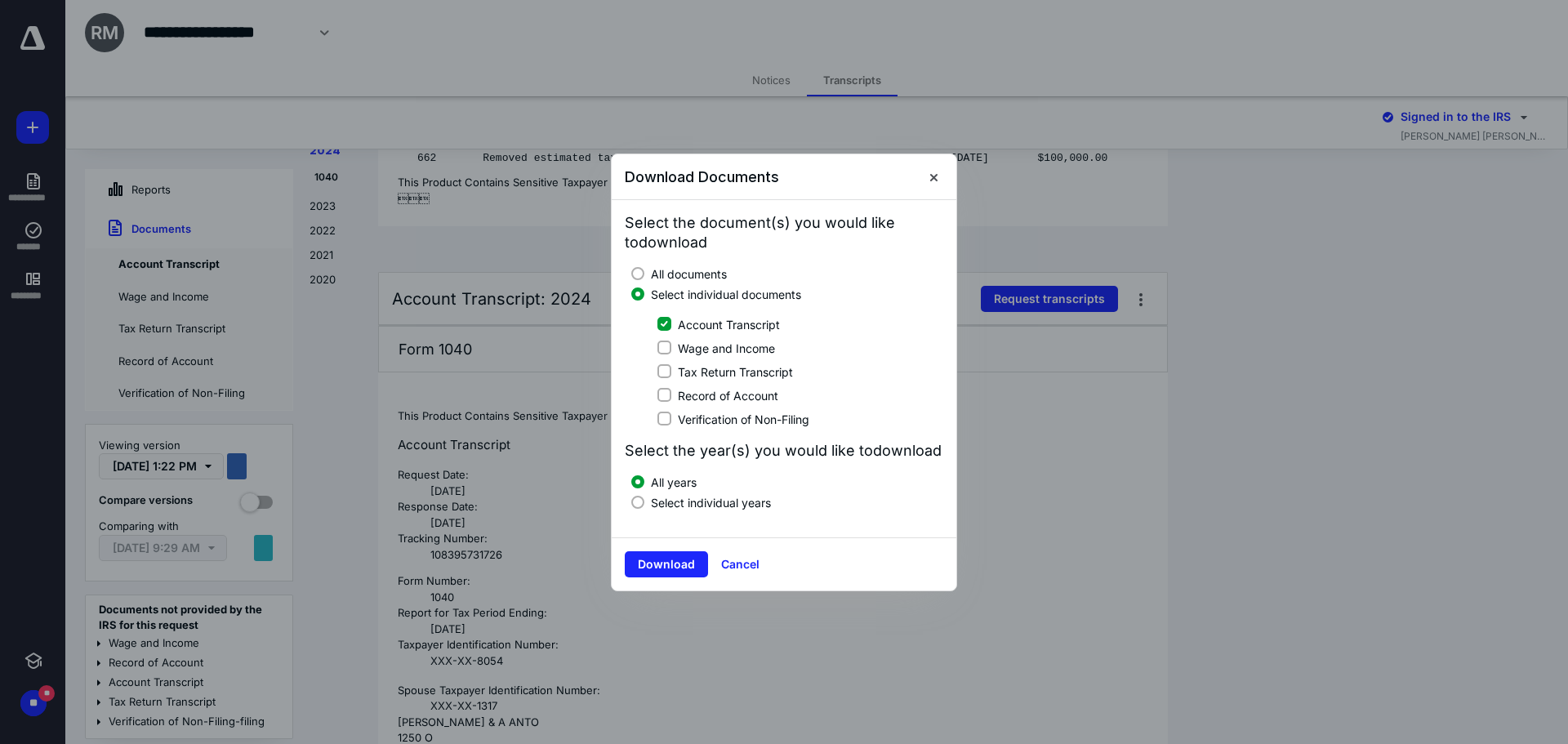 click on "Wage and Income" at bounding box center [726, 348] 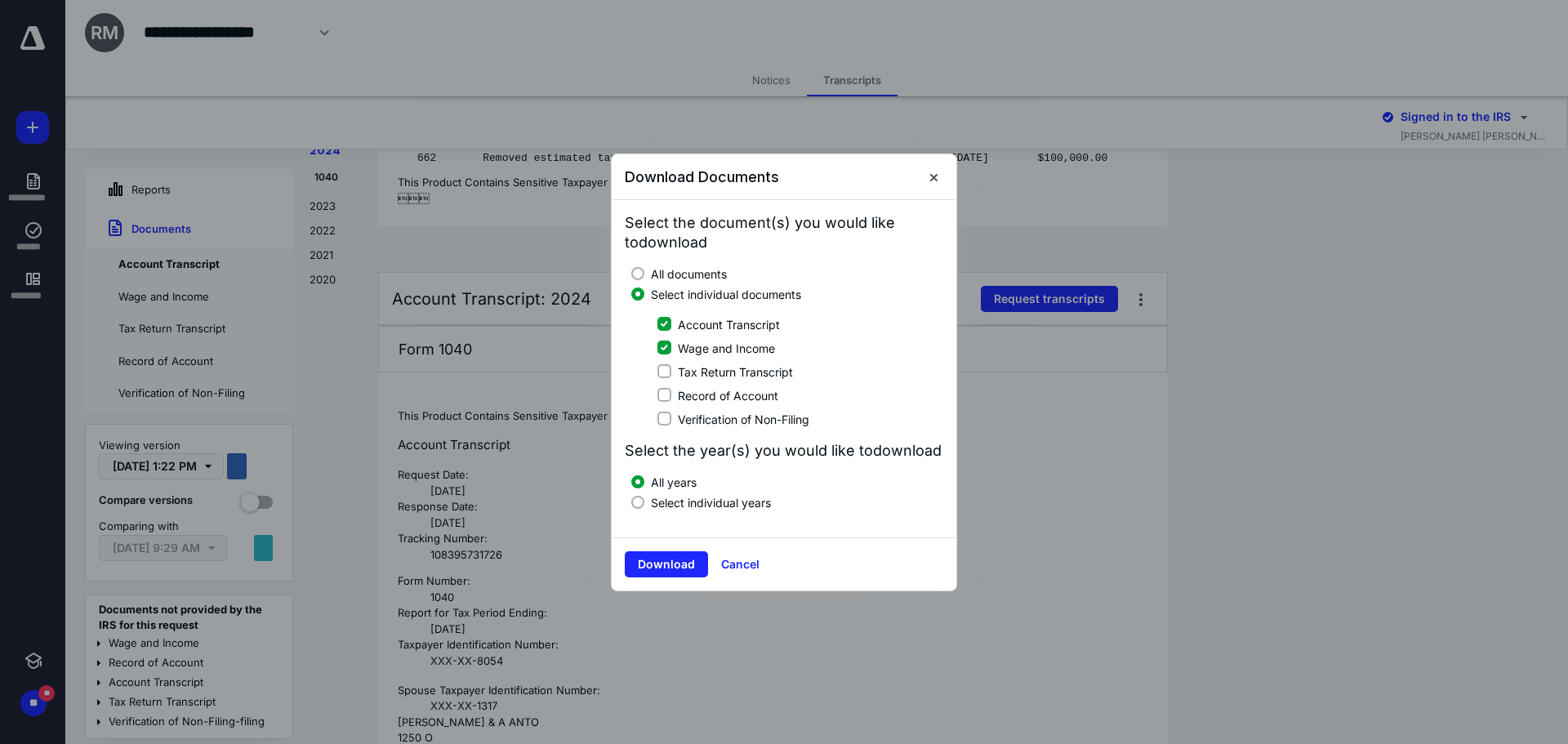 click on "Select individual years" at bounding box center [710, 502] 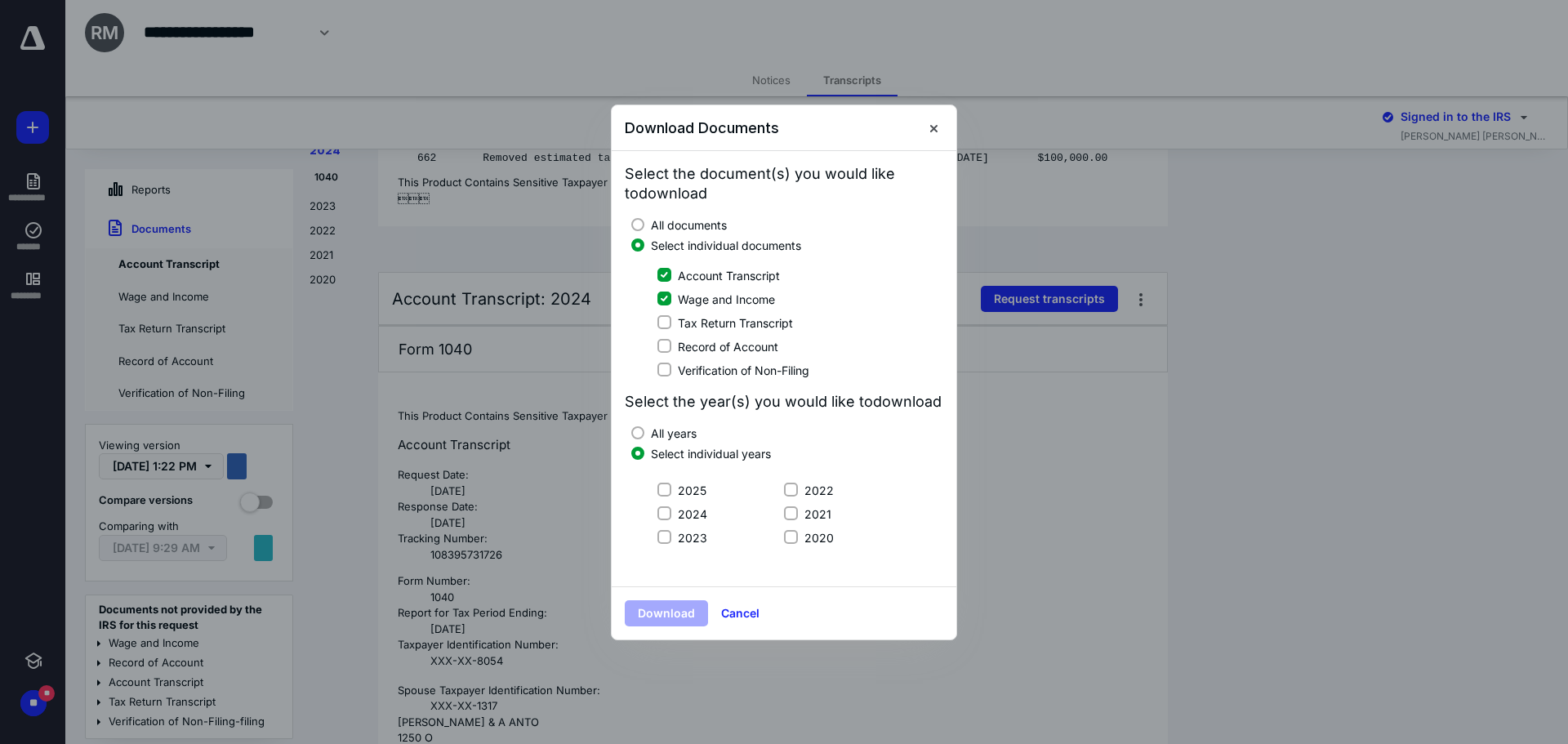 click on "2024" at bounding box center (693, 514) 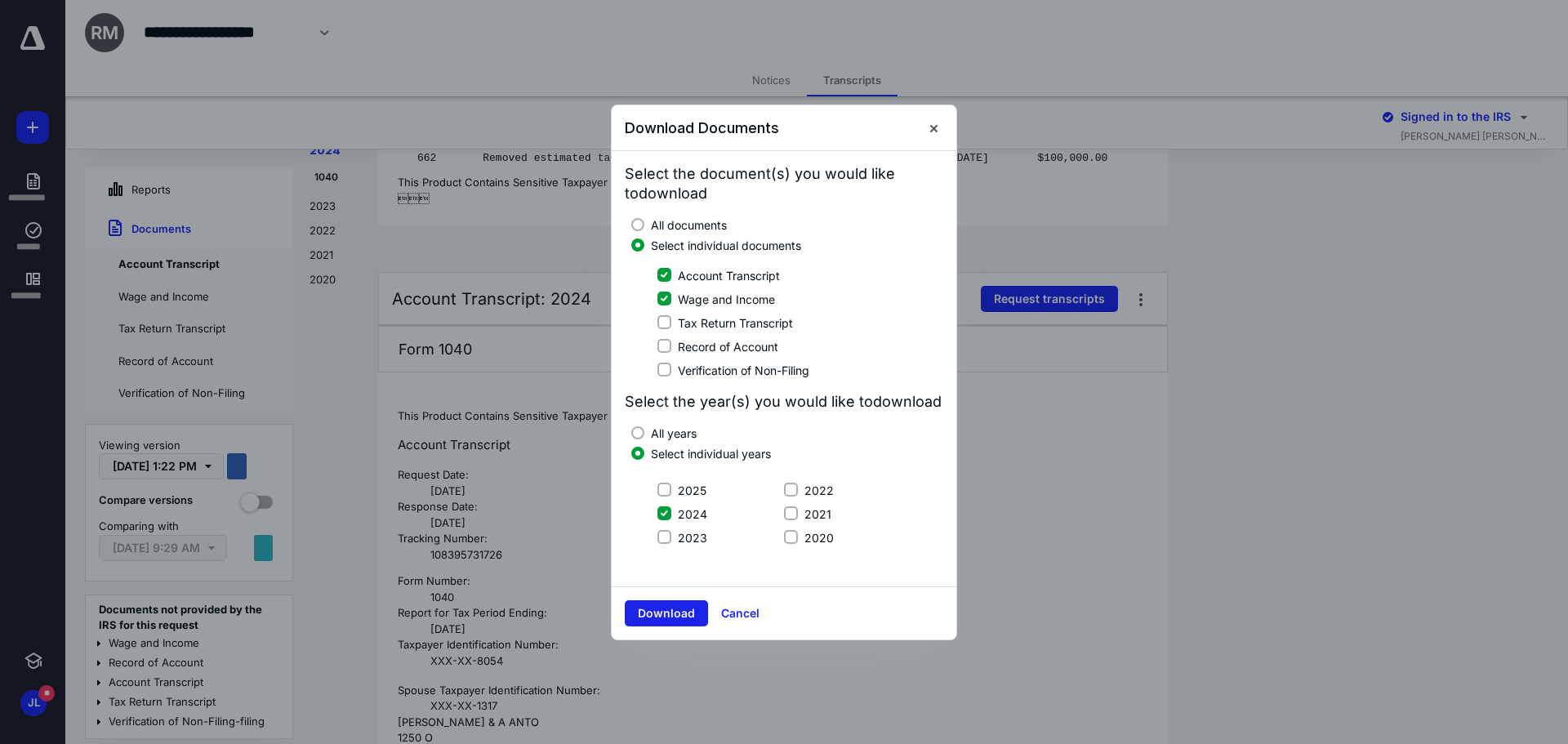 click on "Download" at bounding box center (666, 613) 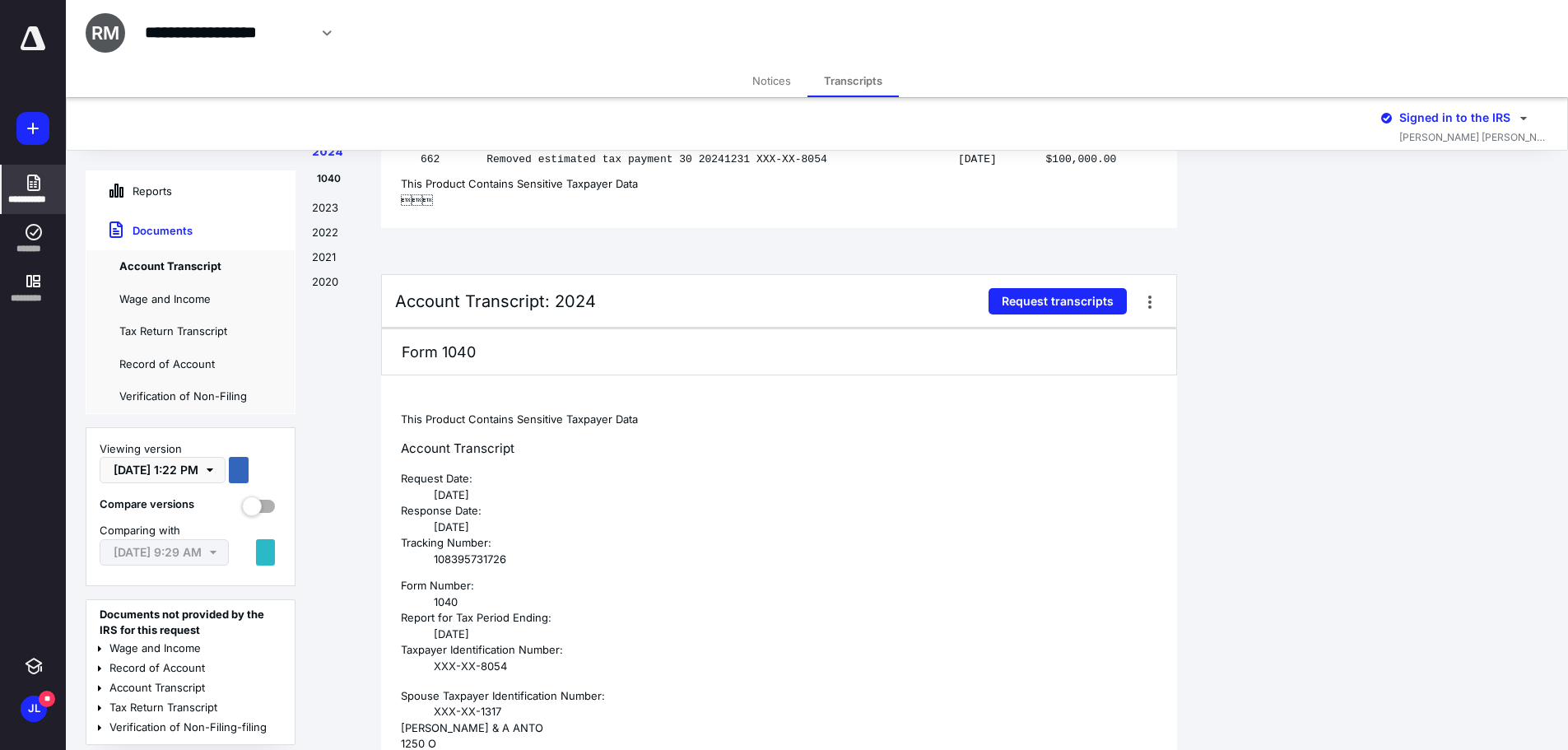 drag, startPoint x: 67, startPoint y: 194, endPoint x: 47, endPoint y: 192, distance: 20.099751 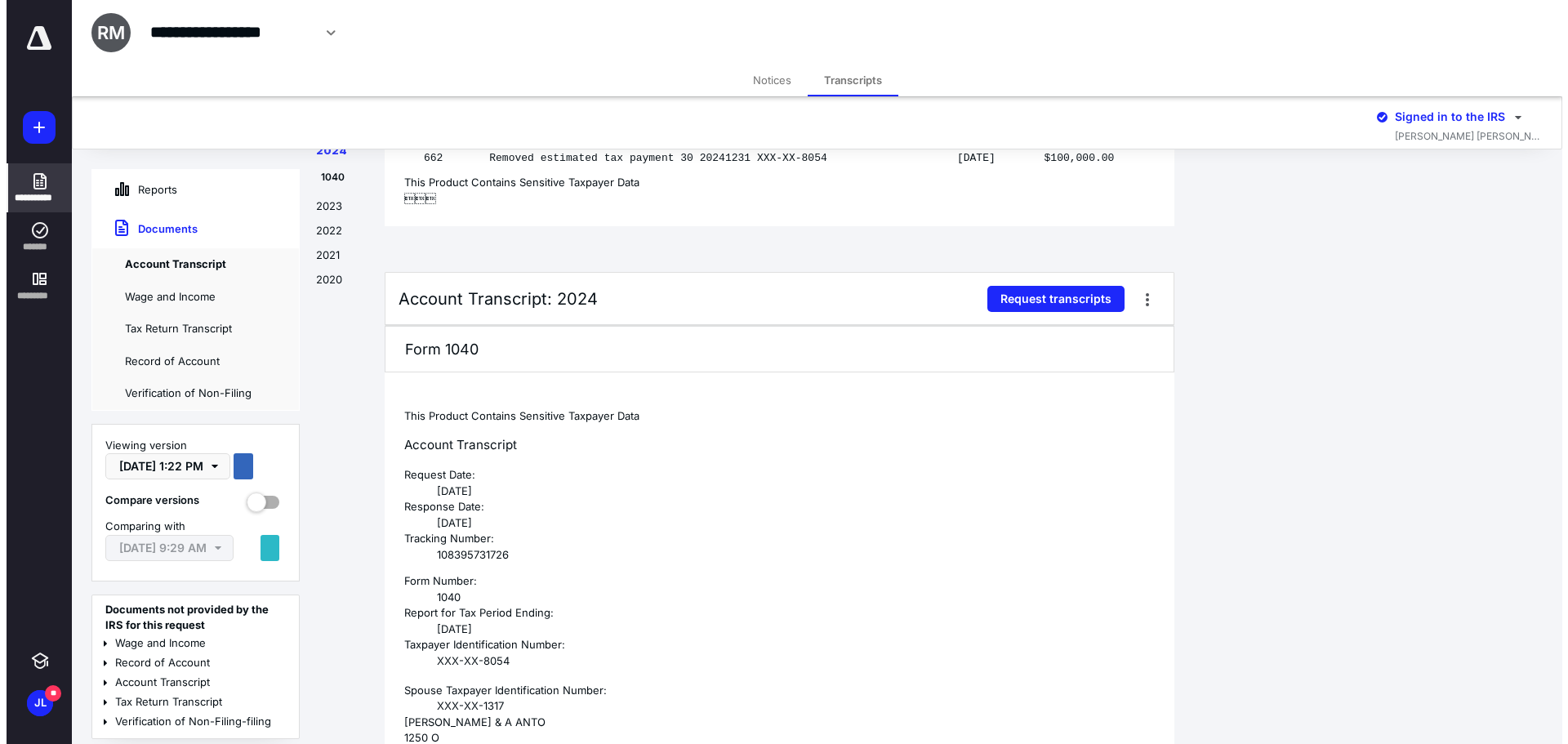 scroll, scrollTop: 0, scrollLeft: 0, axis: both 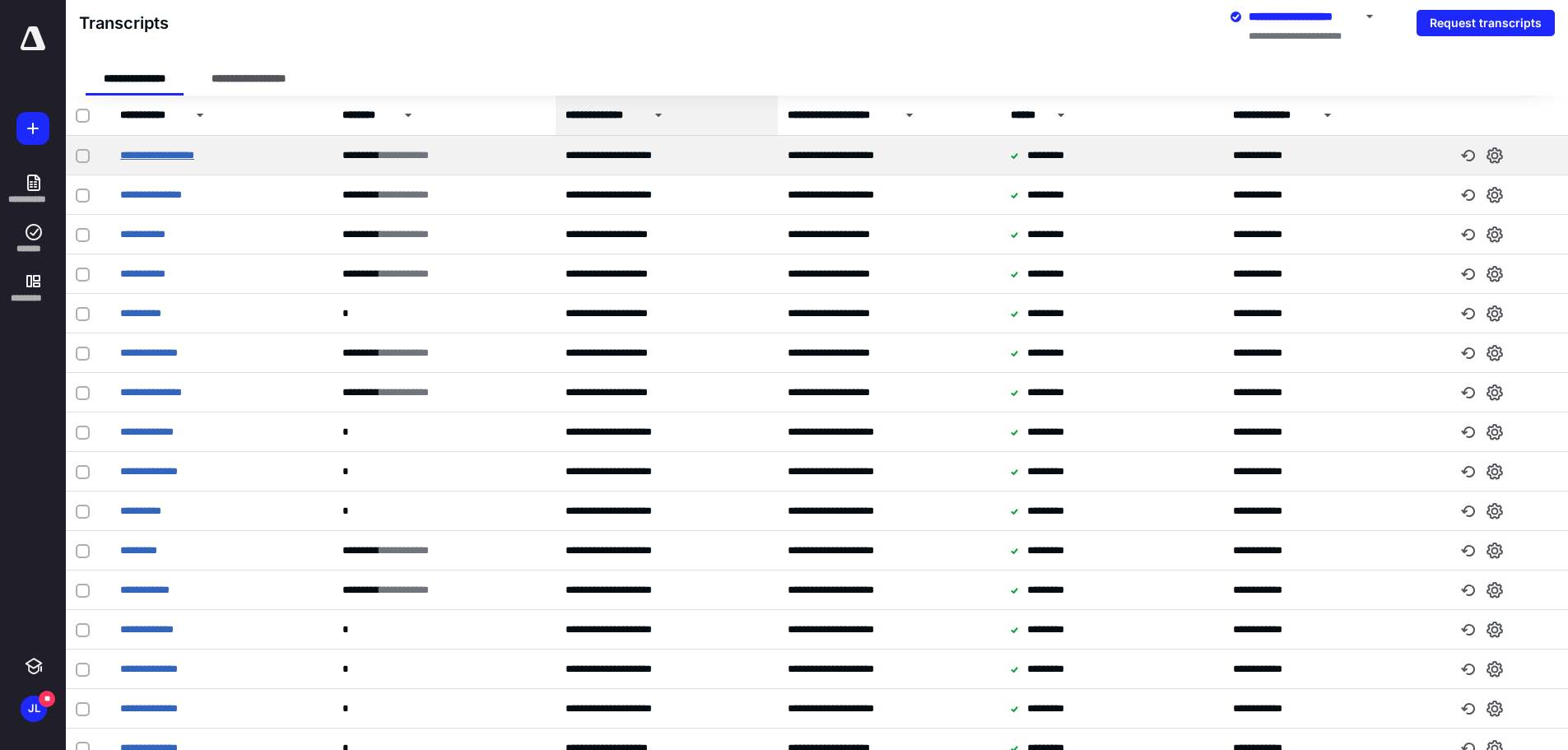 click on "**********" at bounding box center [157, 155] 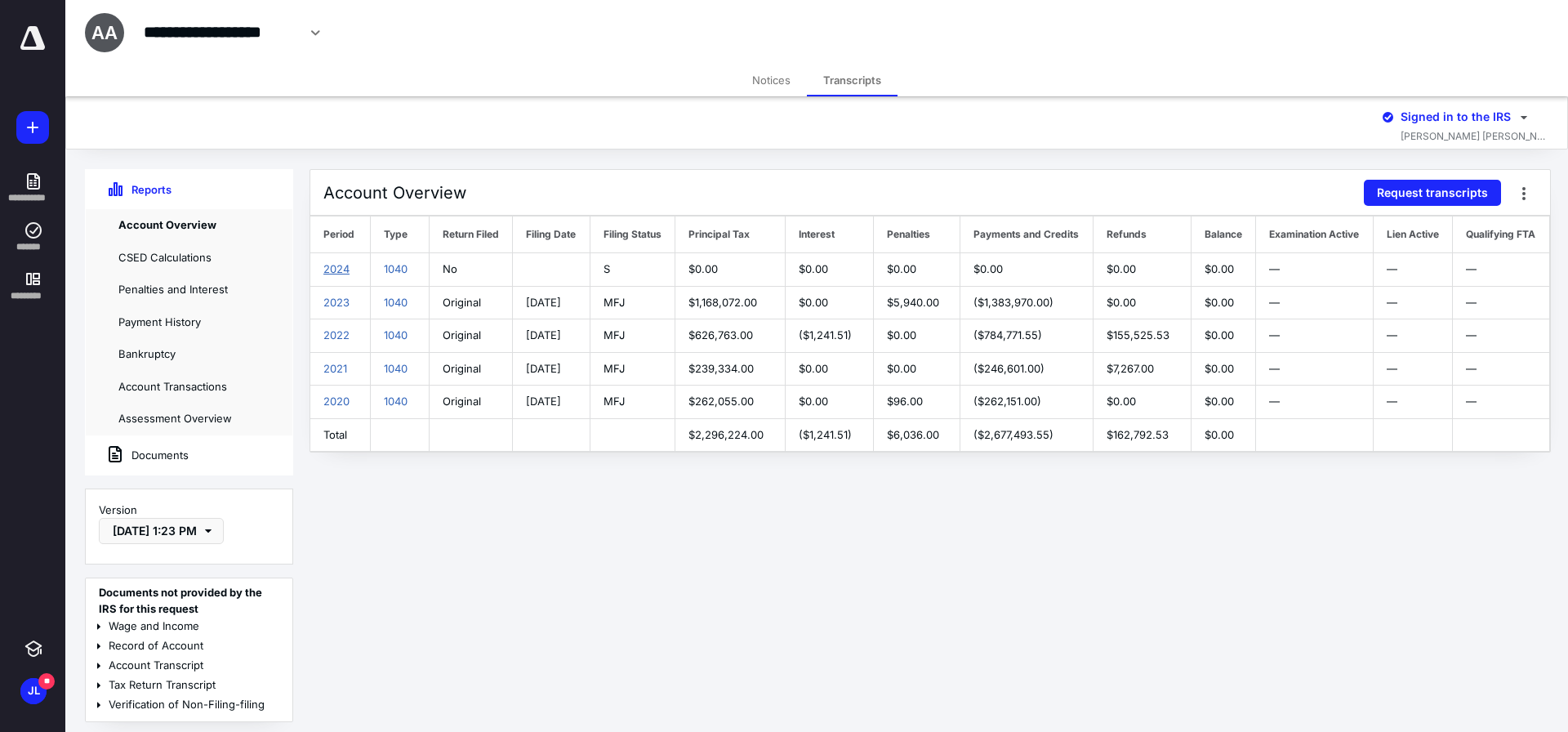click on "2024" at bounding box center [336, 269] 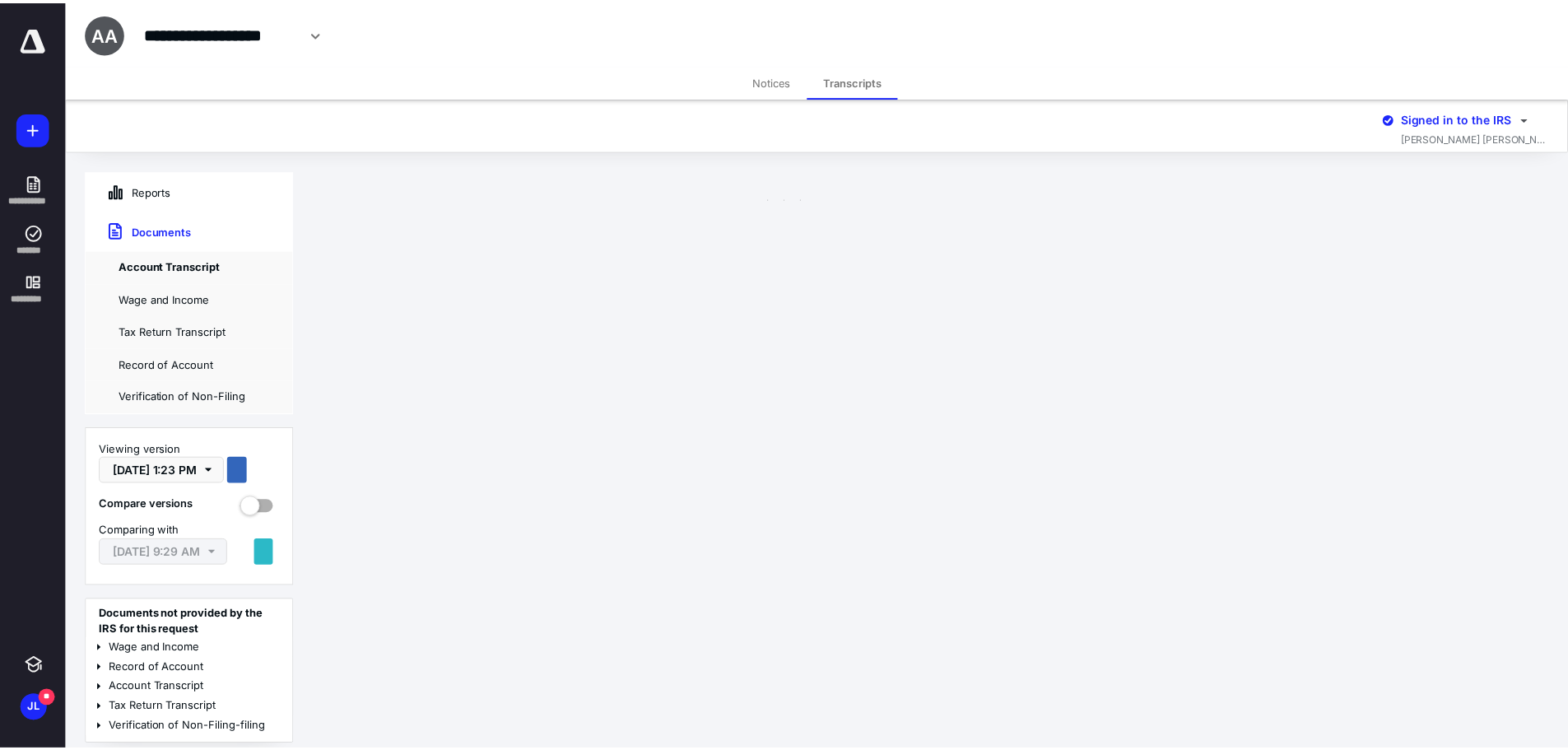 scroll, scrollTop: 455, scrollLeft: 0, axis: vertical 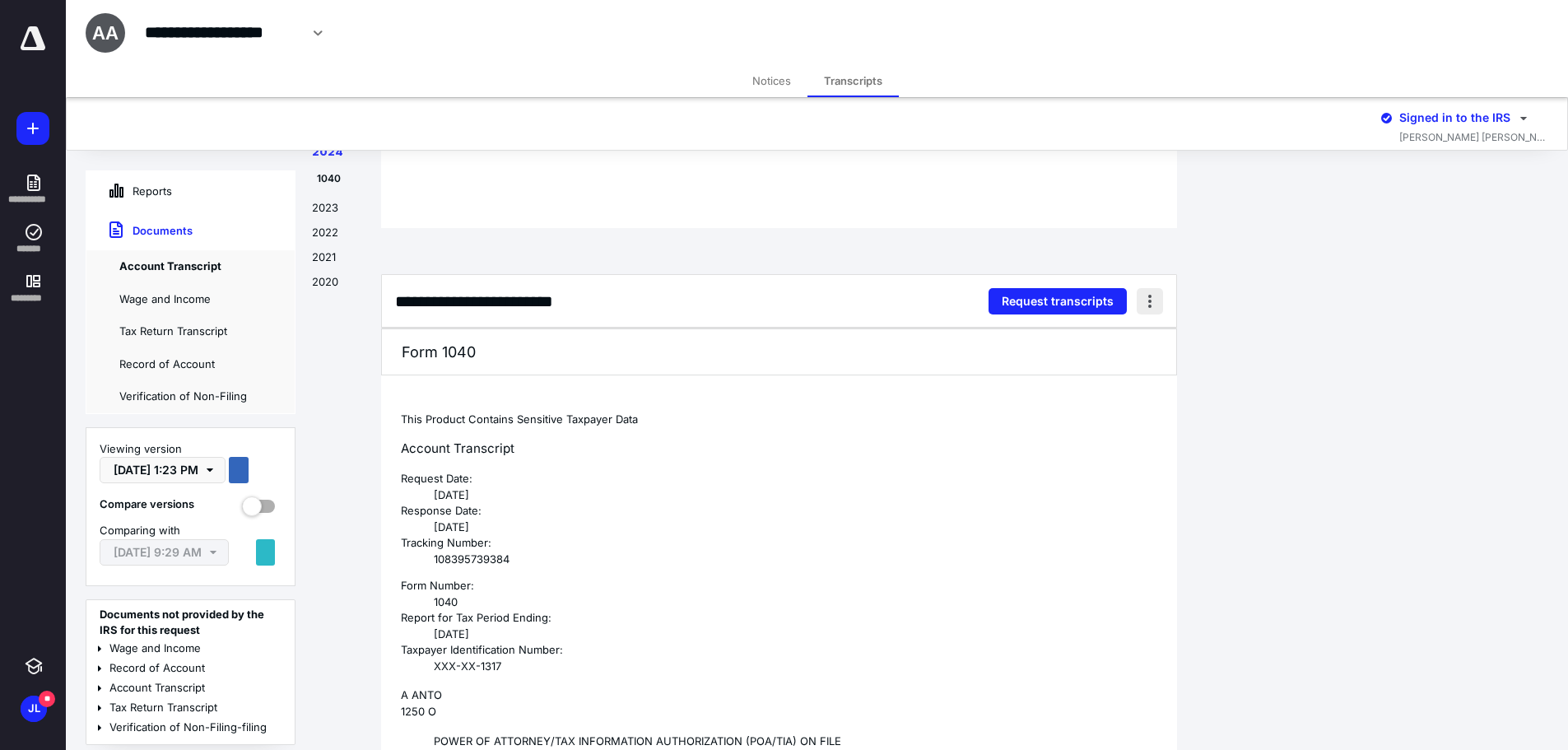 click at bounding box center (1150, 301) 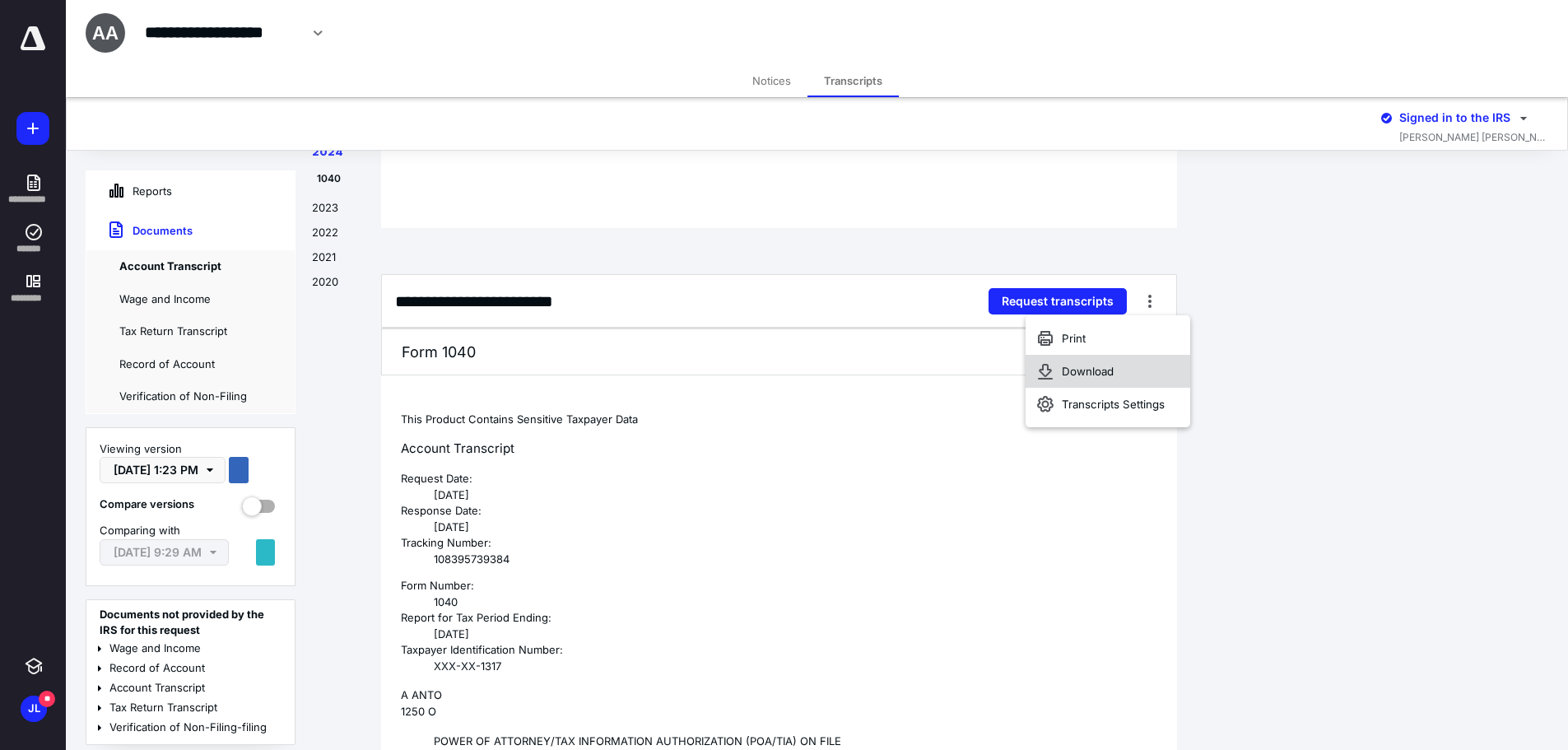 click on "Download" at bounding box center (1108, 371) 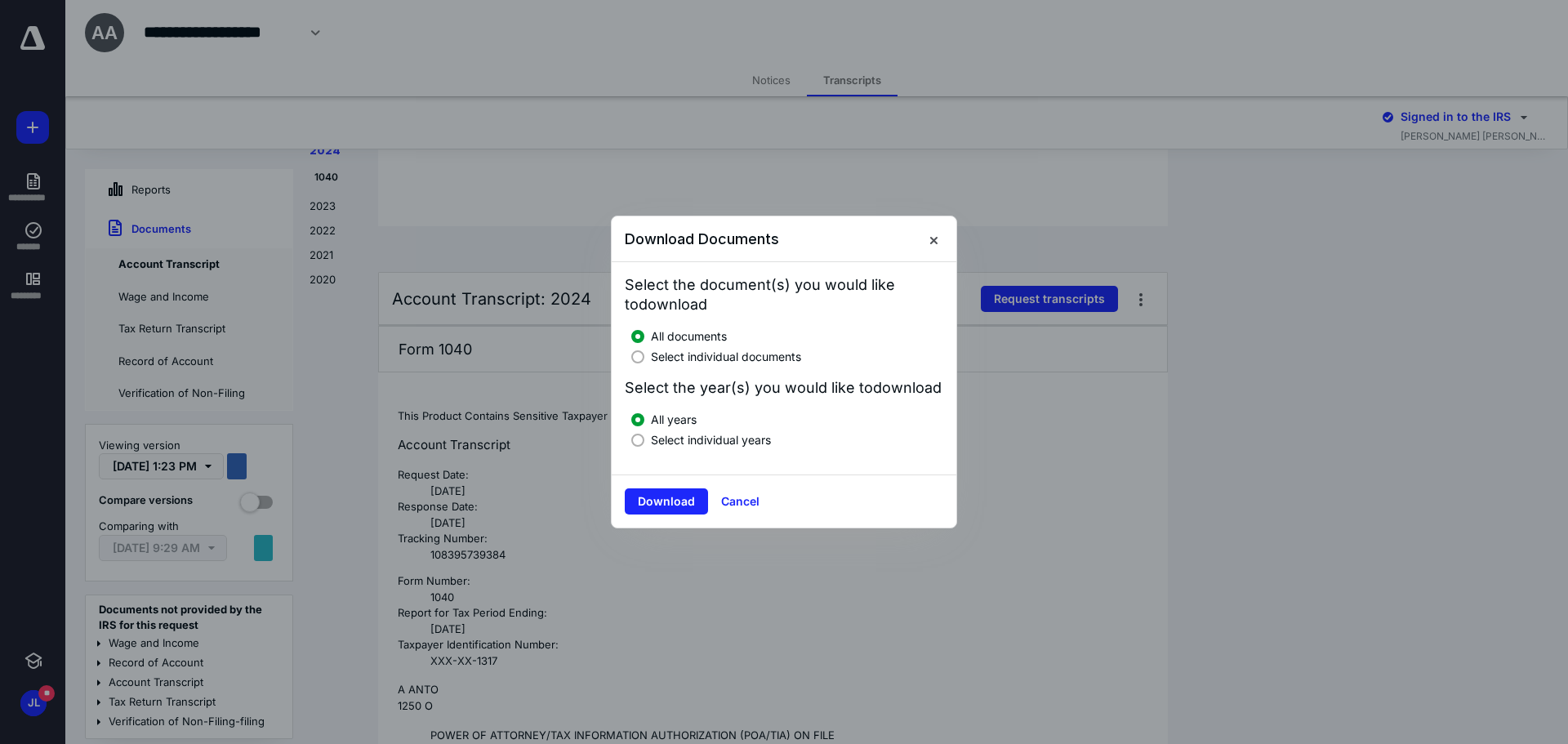 click on "Select individual documents" at bounding box center (726, 356) 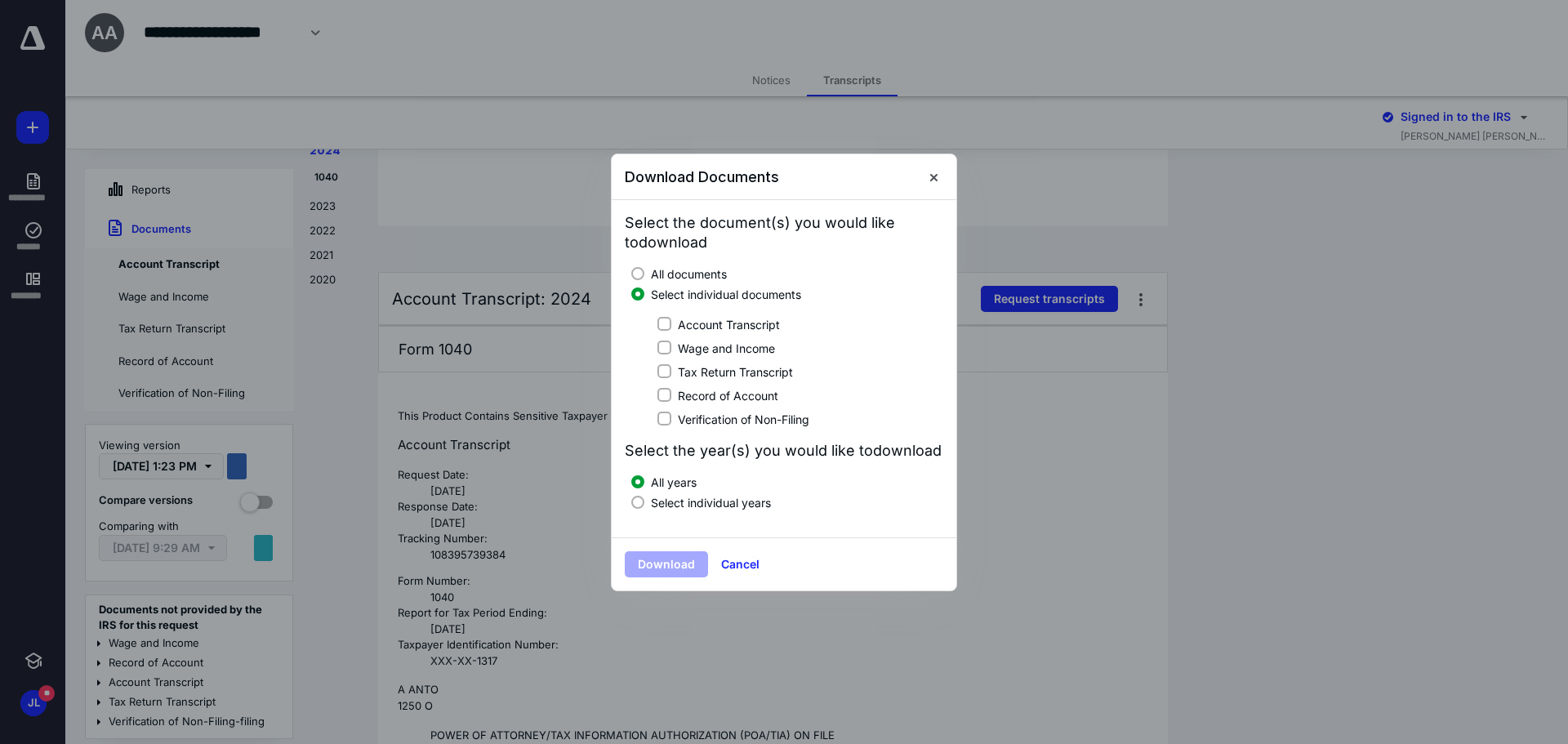 click on "Account Transcript" at bounding box center (784, 324) 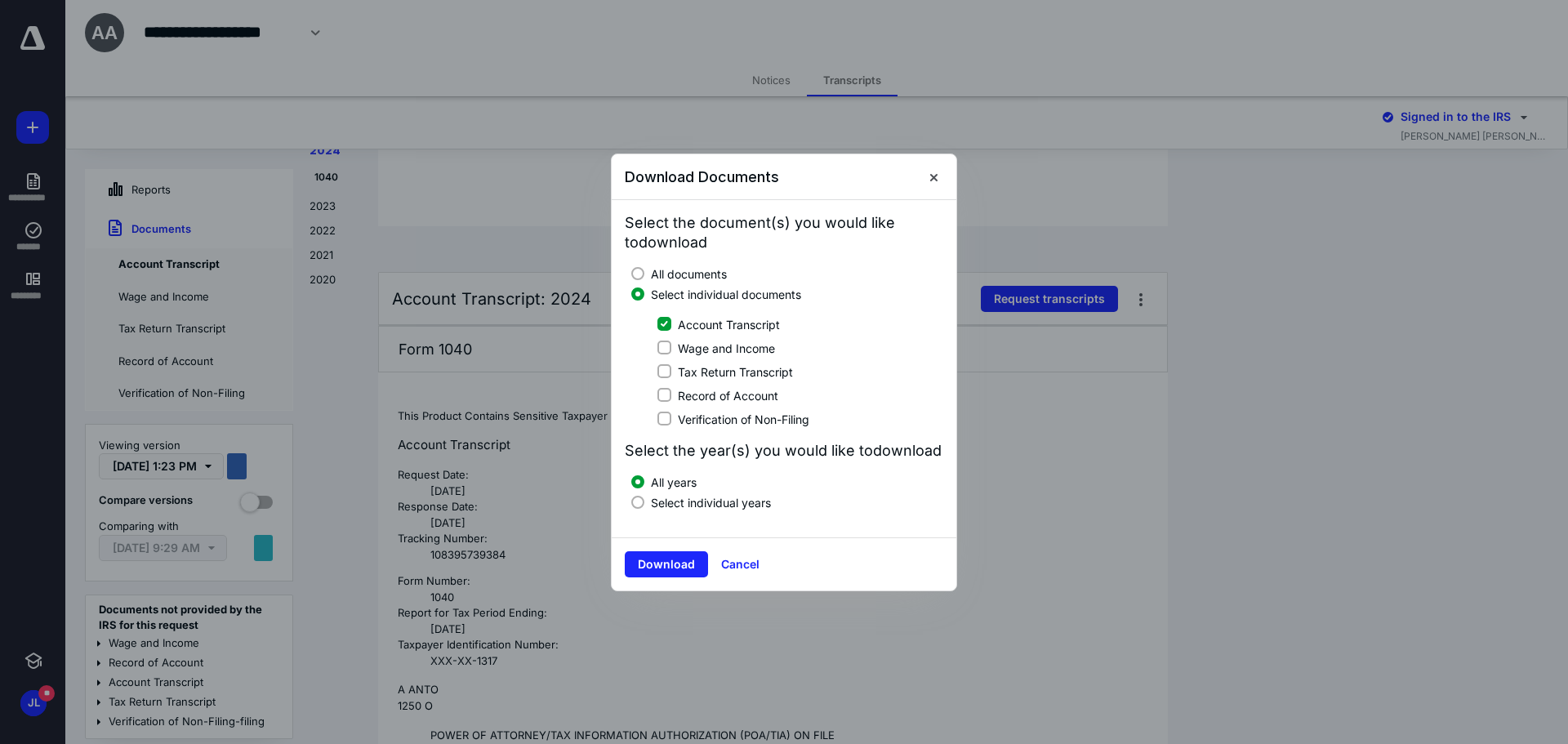 click 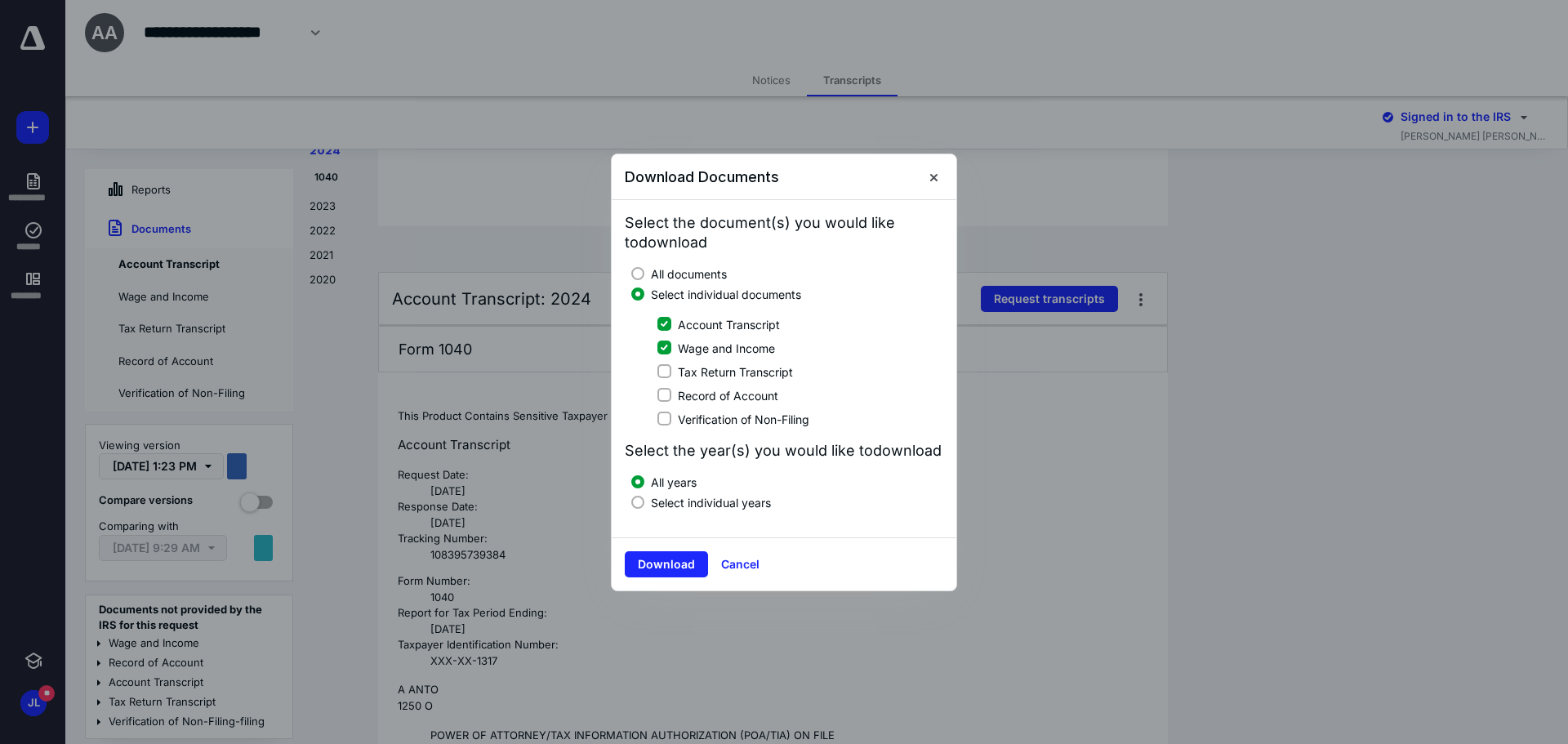 click on "Select individual years" at bounding box center [710, 502] 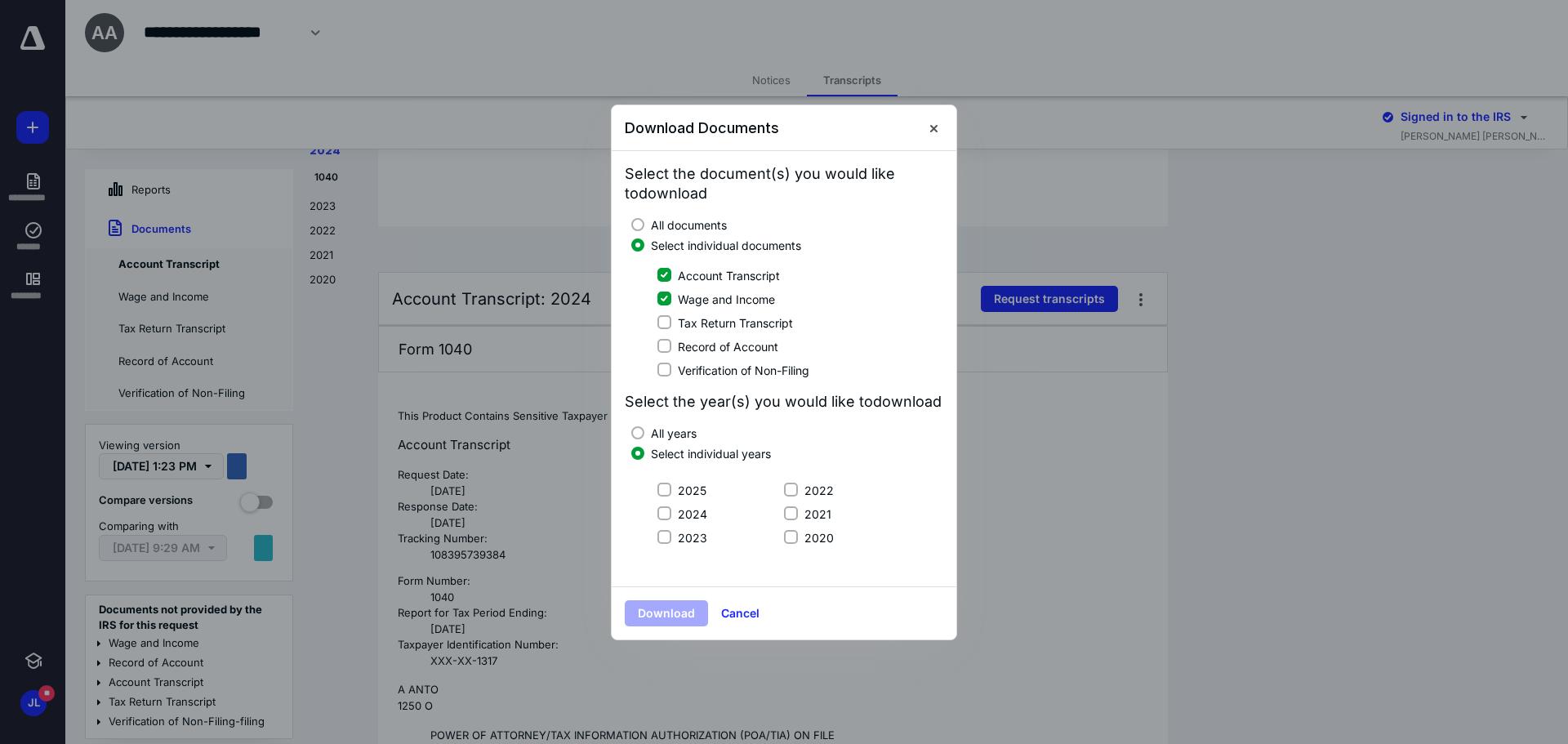 click on "2024" at bounding box center (682, 514) 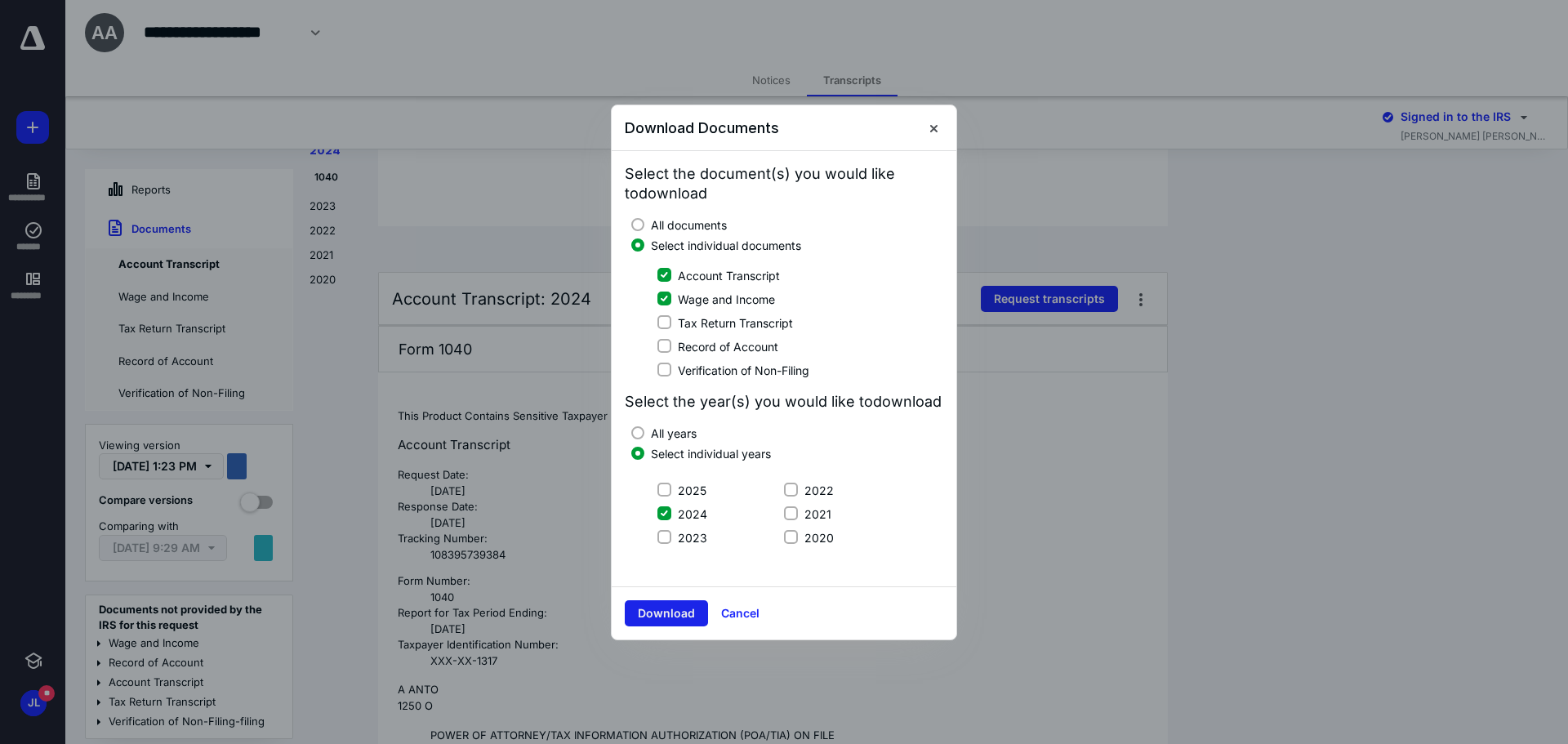 click on "Download" at bounding box center [666, 613] 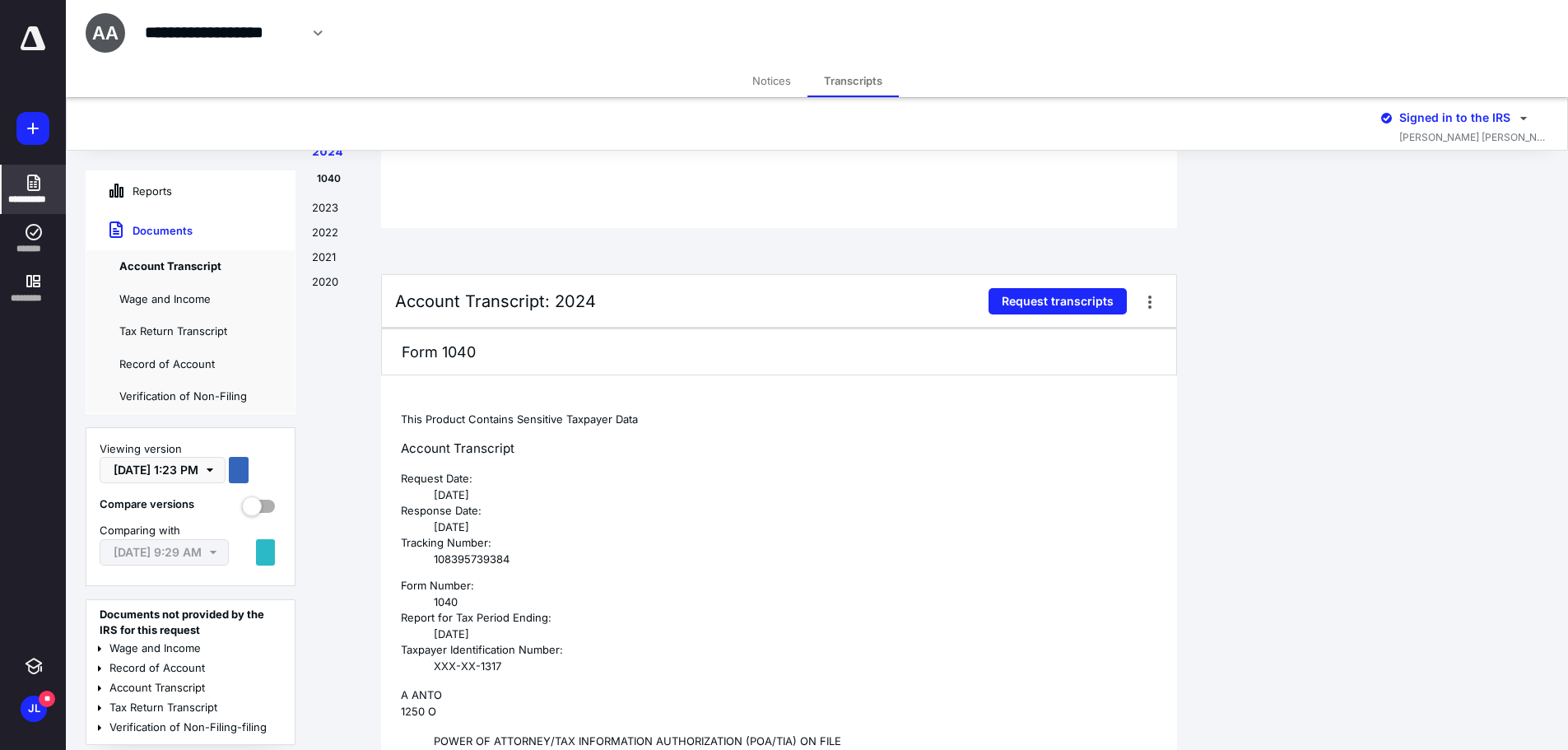 click 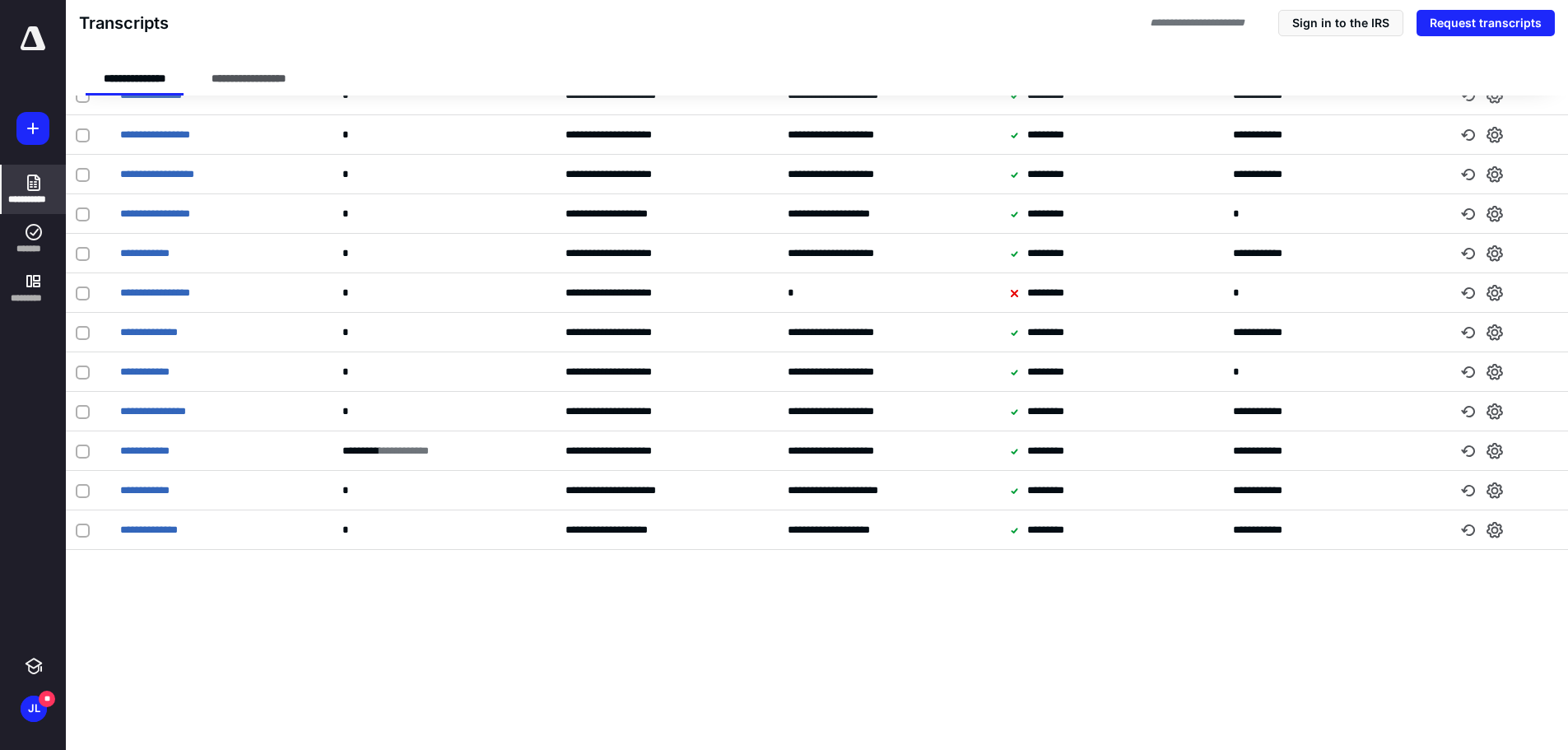 scroll, scrollTop: 0, scrollLeft: 0, axis: both 